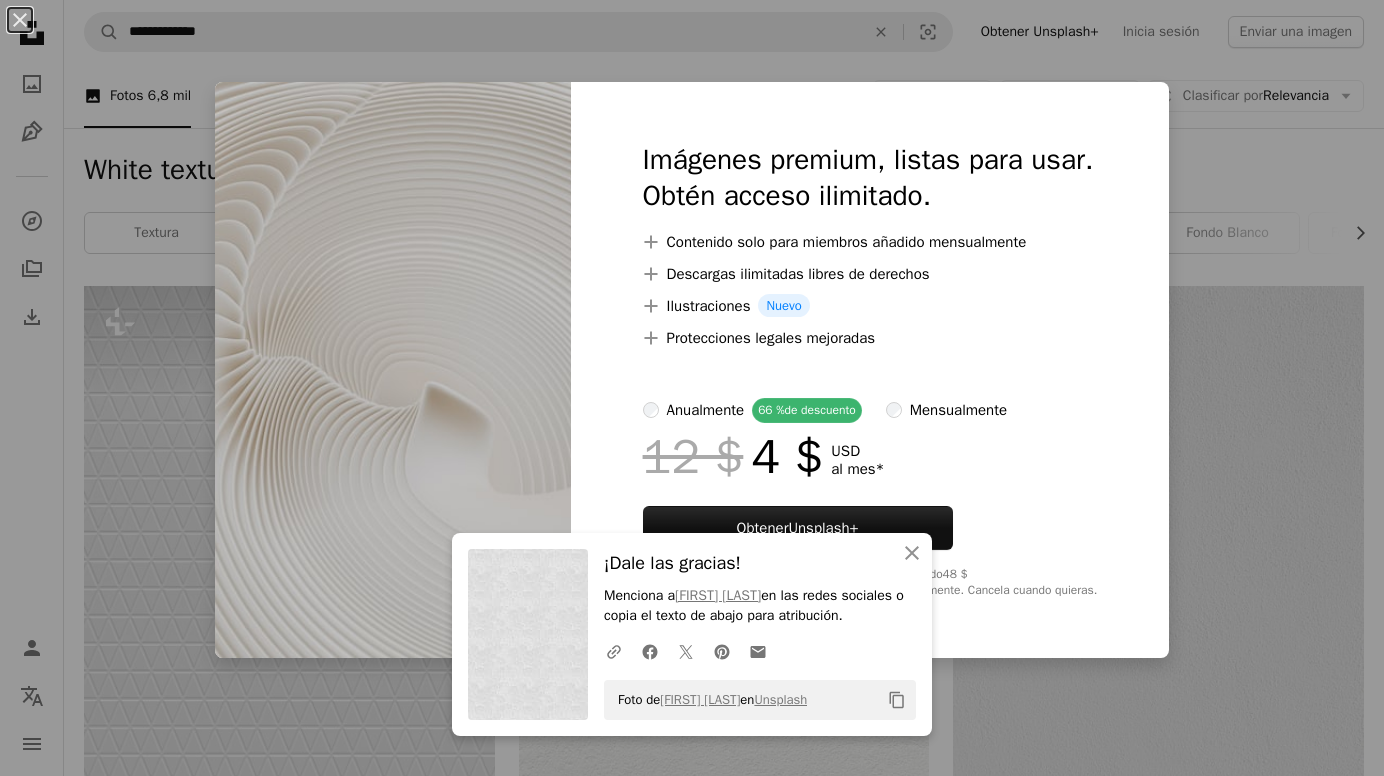 scroll, scrollTop: 3427, scrollLeft: 0, axis: vertical 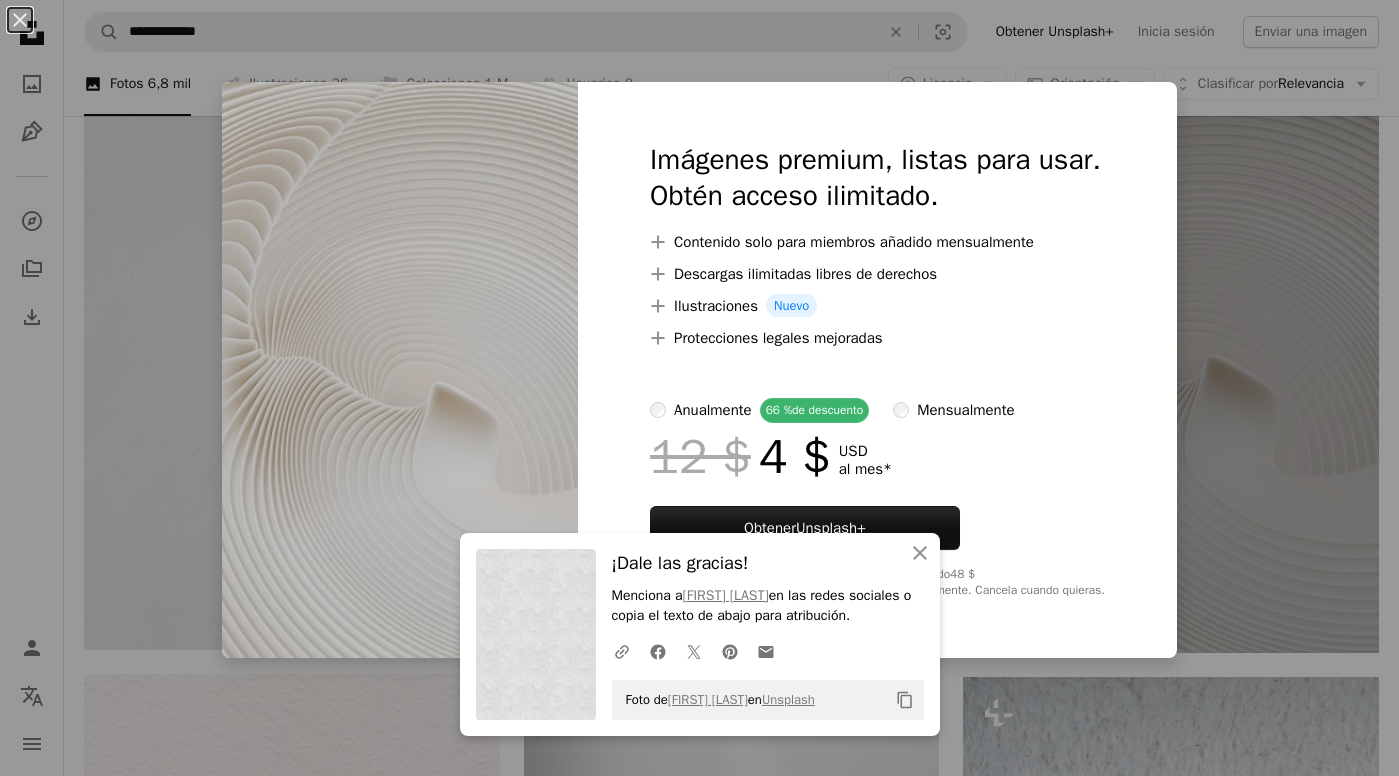 click on "[FIRST] [LAST]" at bounding box center (699, 388) 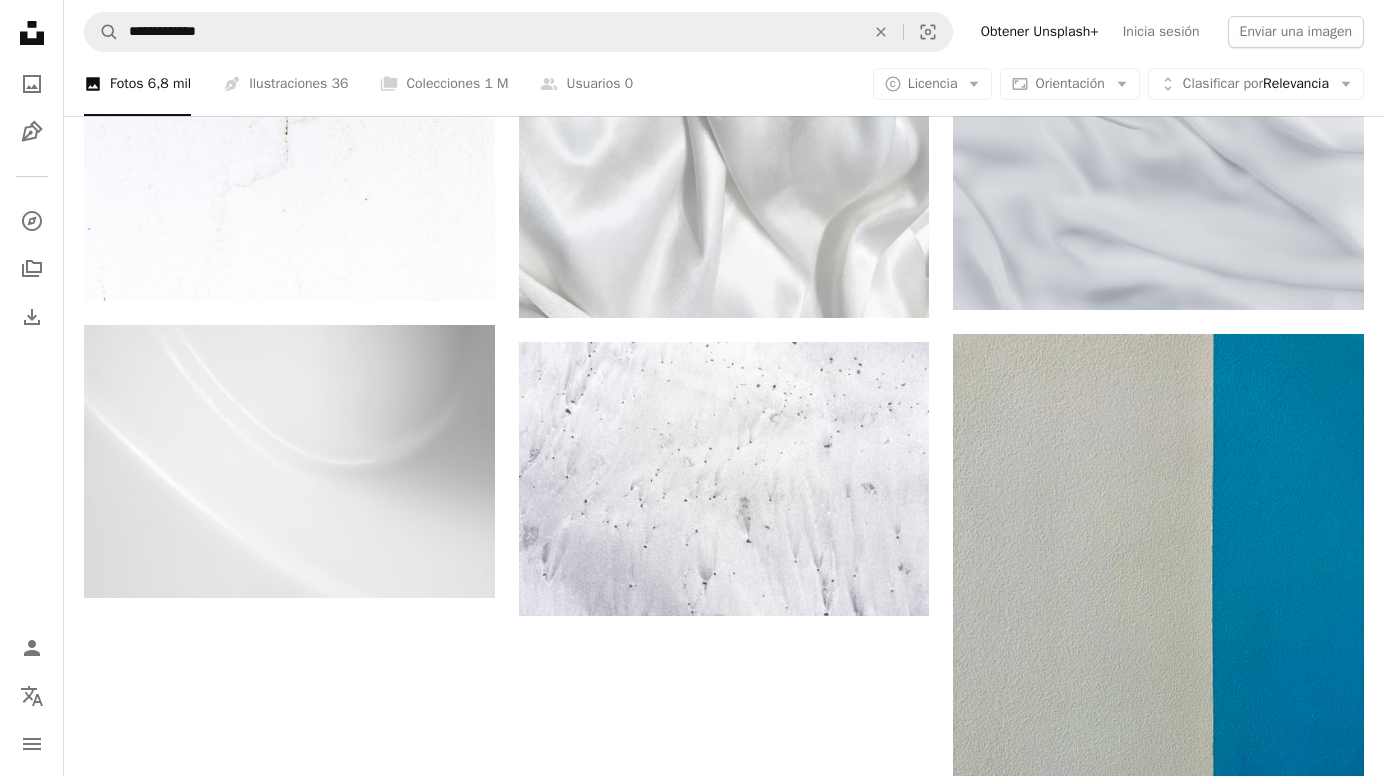 scroll, scrollTop: 6647, scrollLeft: 0, axis: vertical 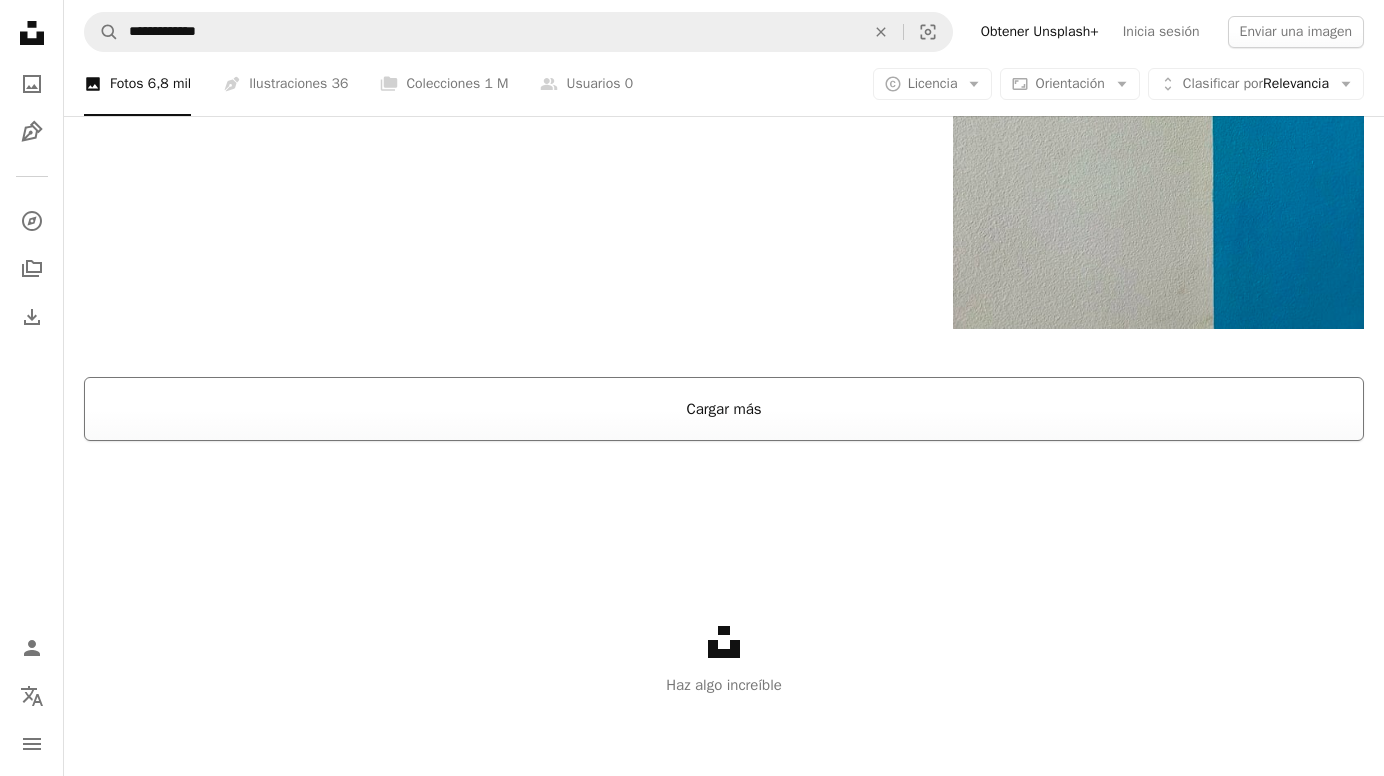 click on "Cargar más" at bounding box center (724, 409) 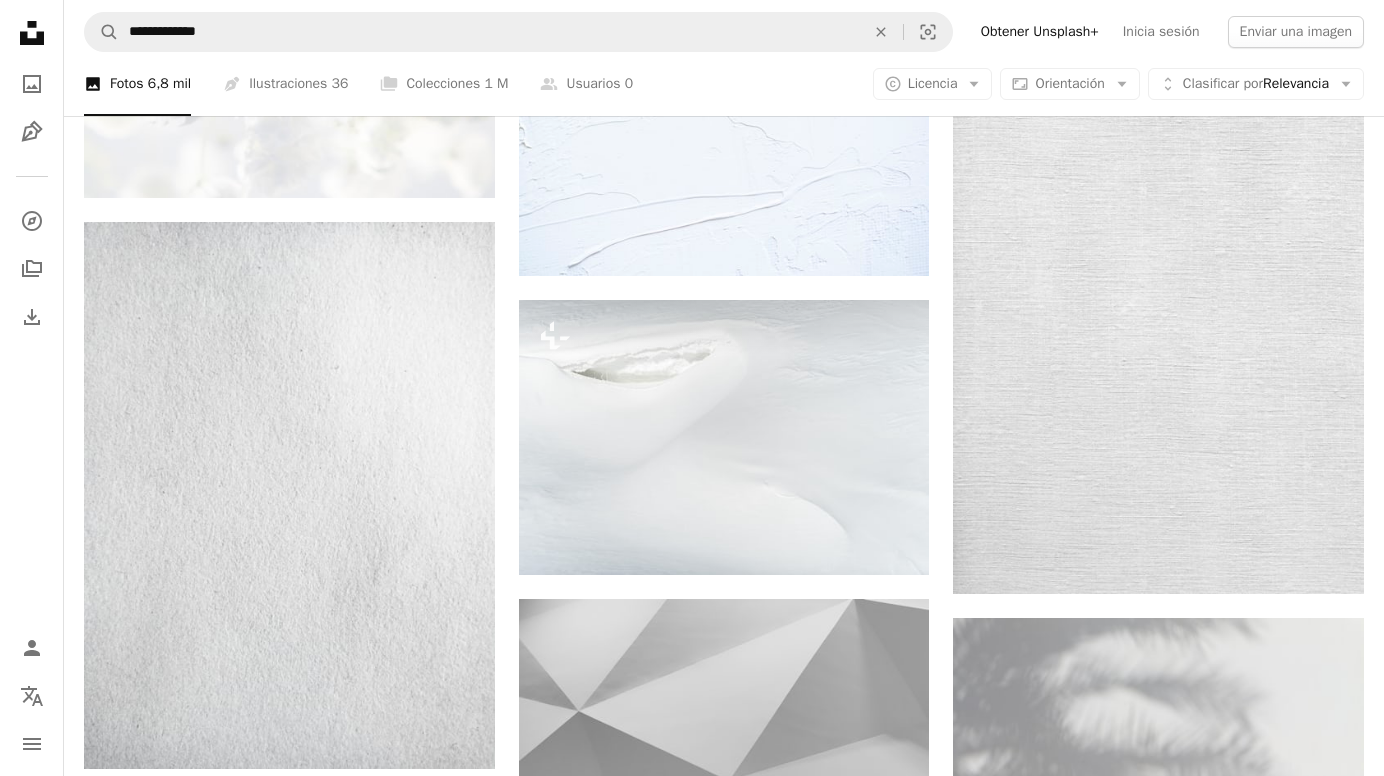 scroll, scrollTop: 10465, scrollLeft: 0, axis: vertical 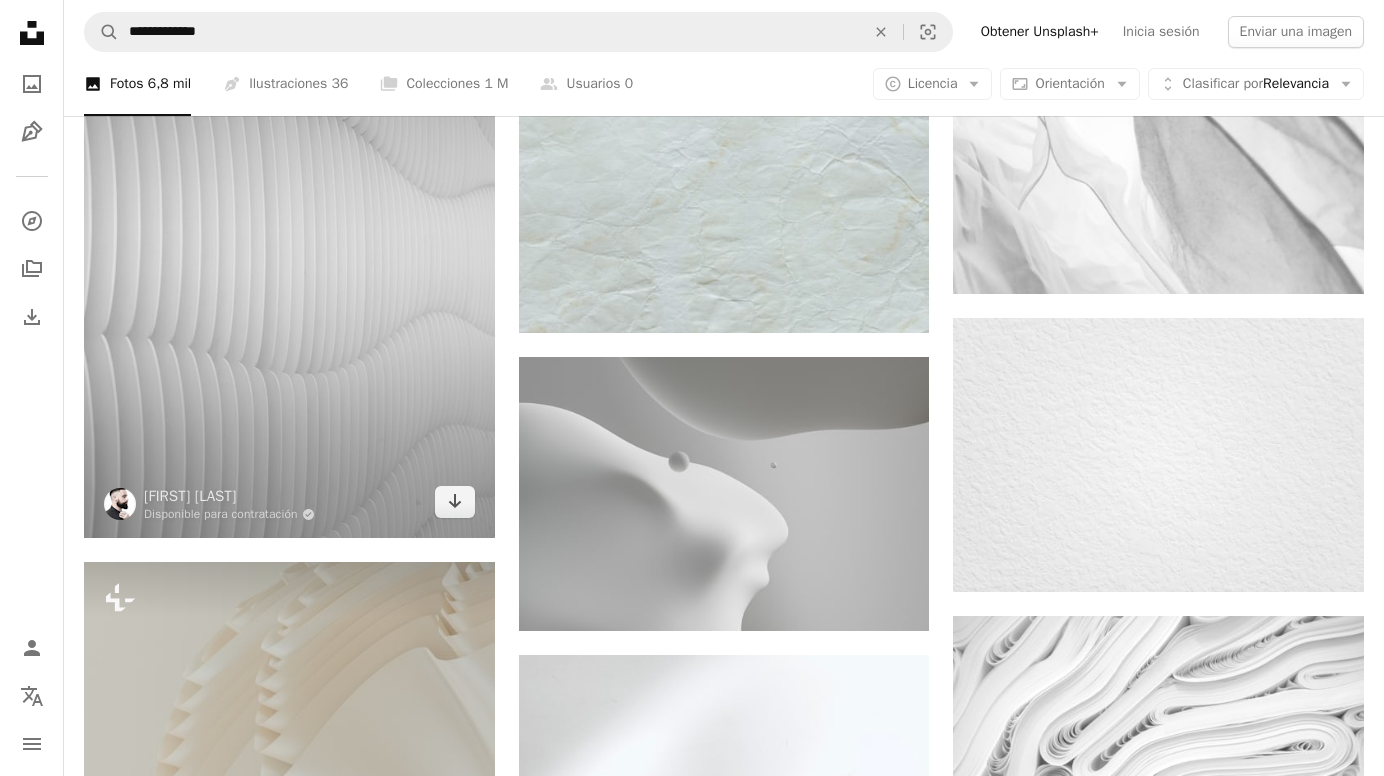 click at bounding box center (289, 255) 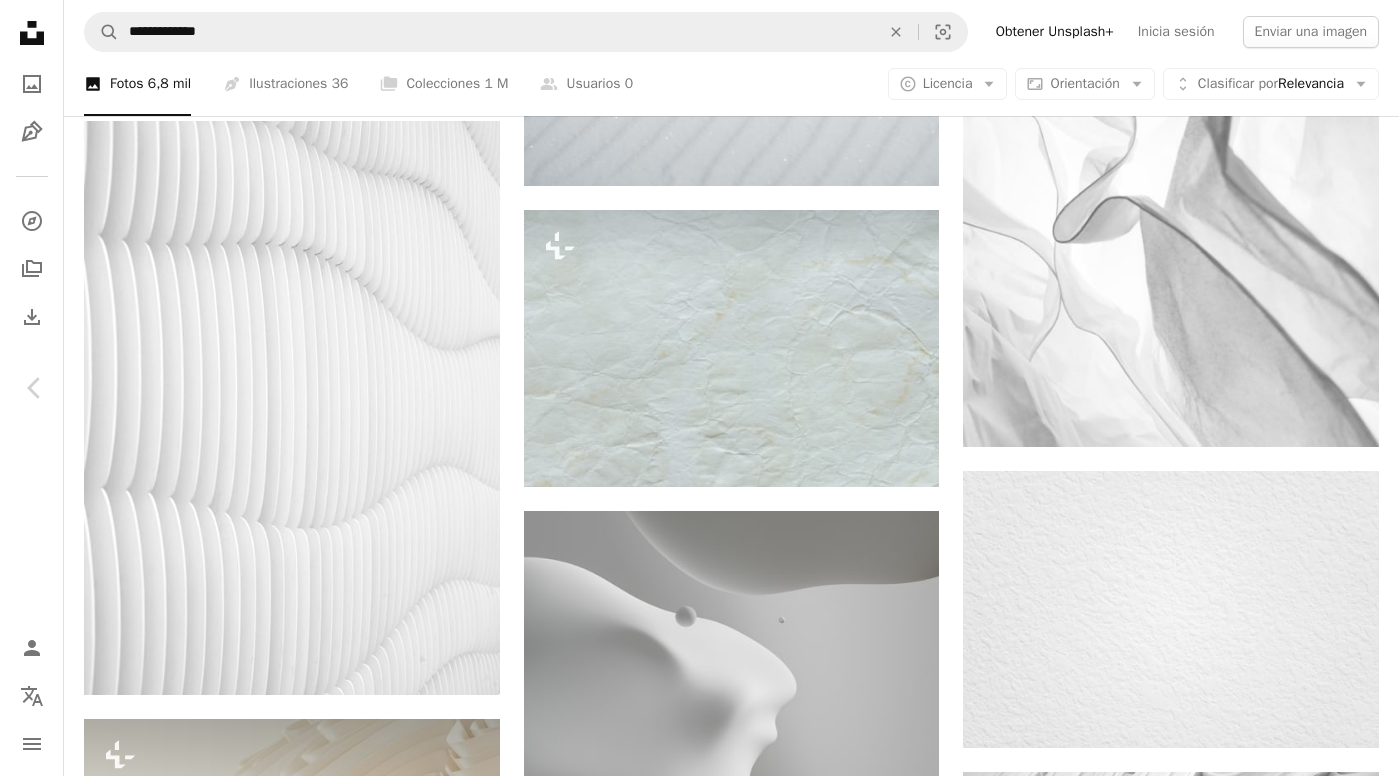 click on "[FIRST] [LAST], [CITY], [COUNTRY]" at bounding box center [699, 4184] 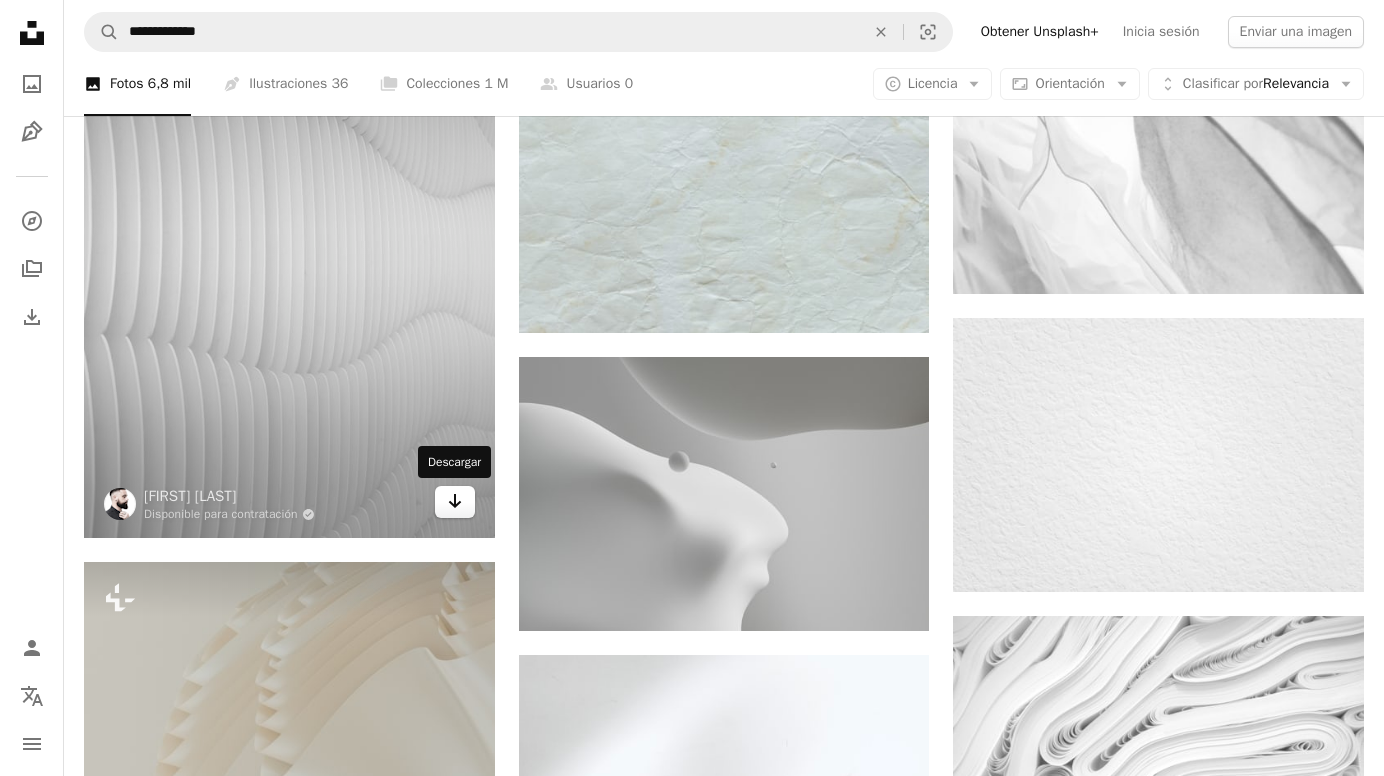 click on "Arrow pointing down" at bounding box center (455, 502) 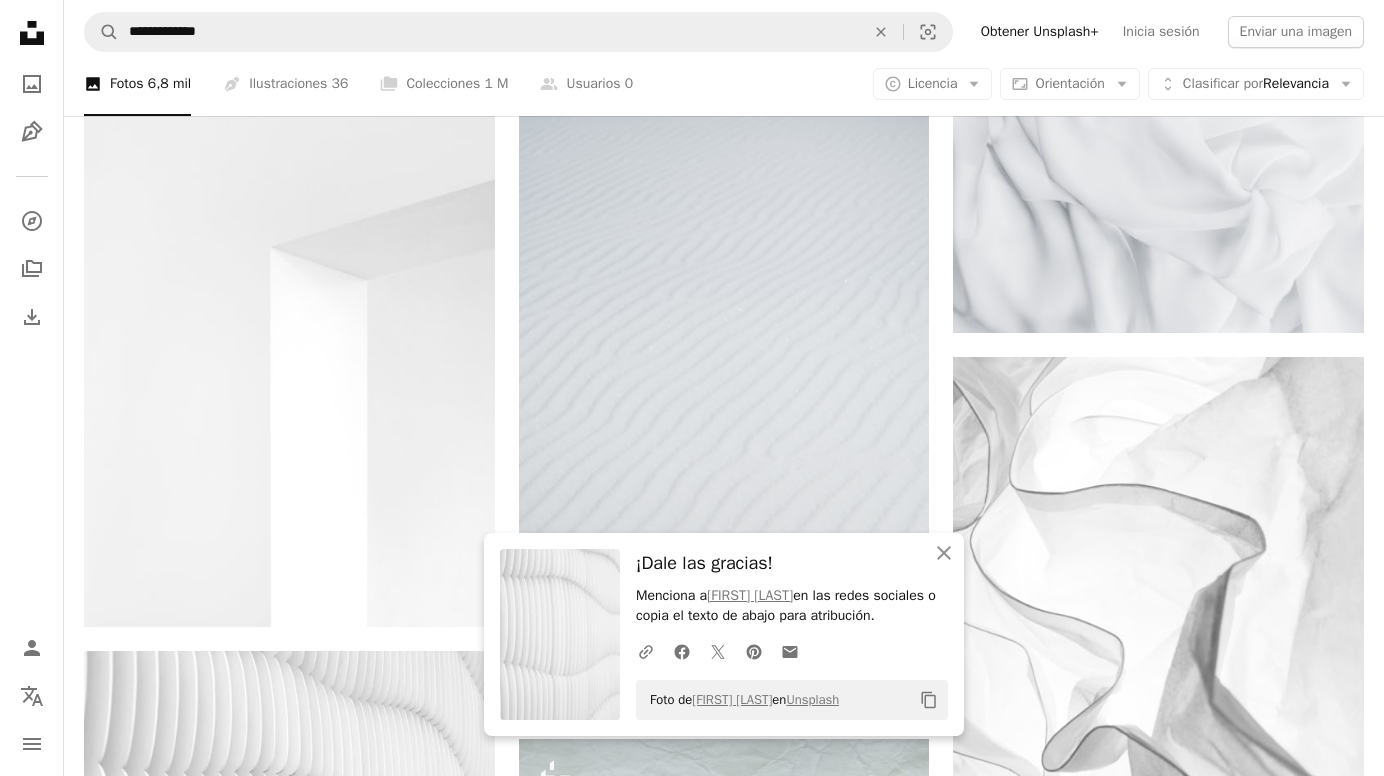 scroll, scrollTop: 12270, scrollLeft: 0, axis: vertical 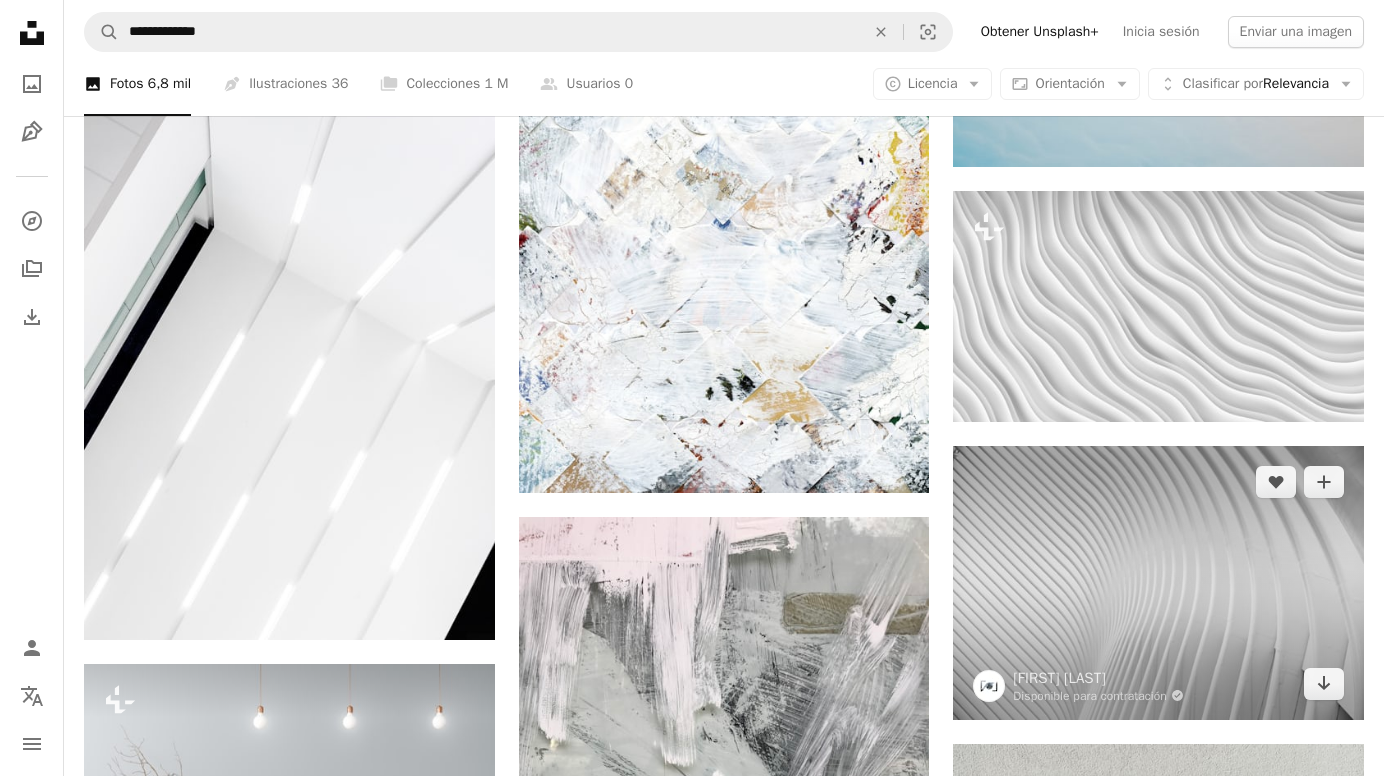 click at bounding box center [1158, 583] 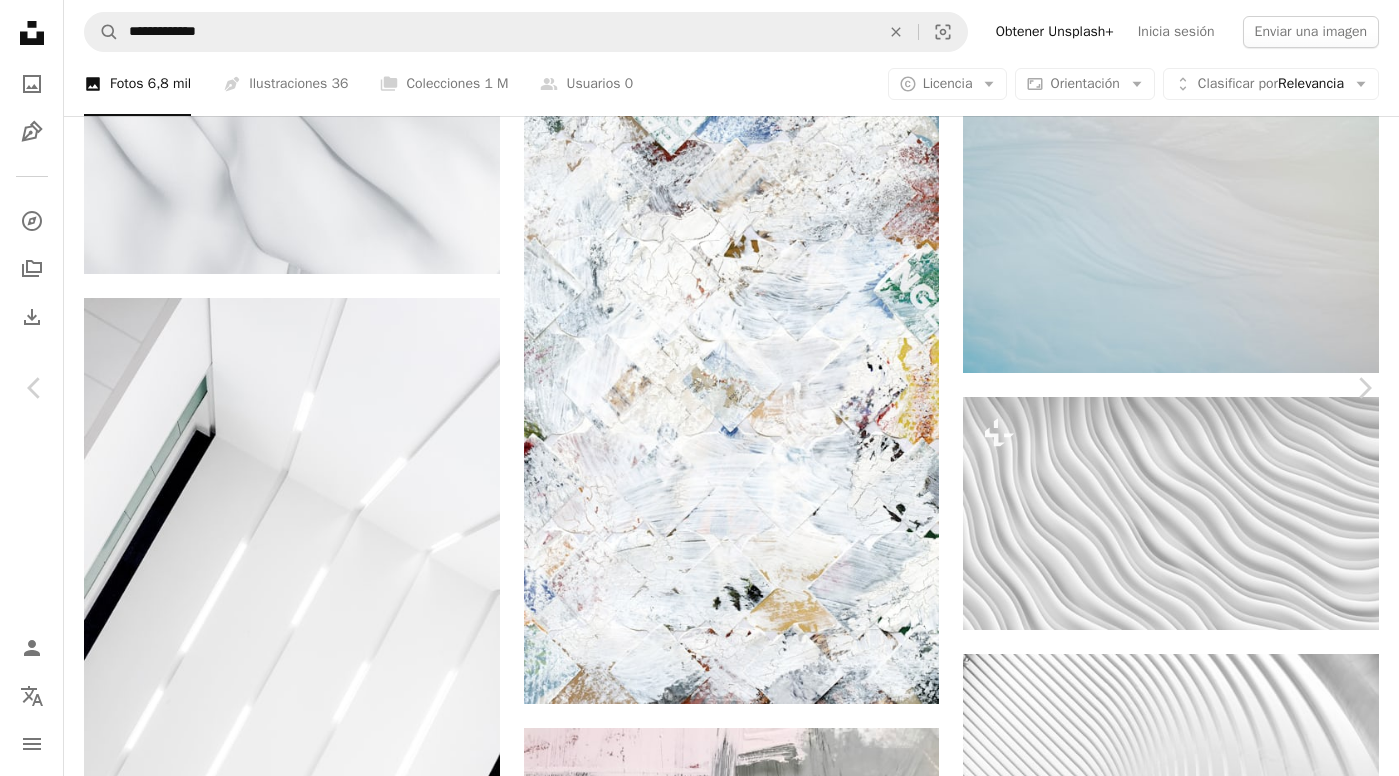 click on "[FIRST] [LAST], [CITY], [COUNTRY]" at bounding box center [699, 5660] 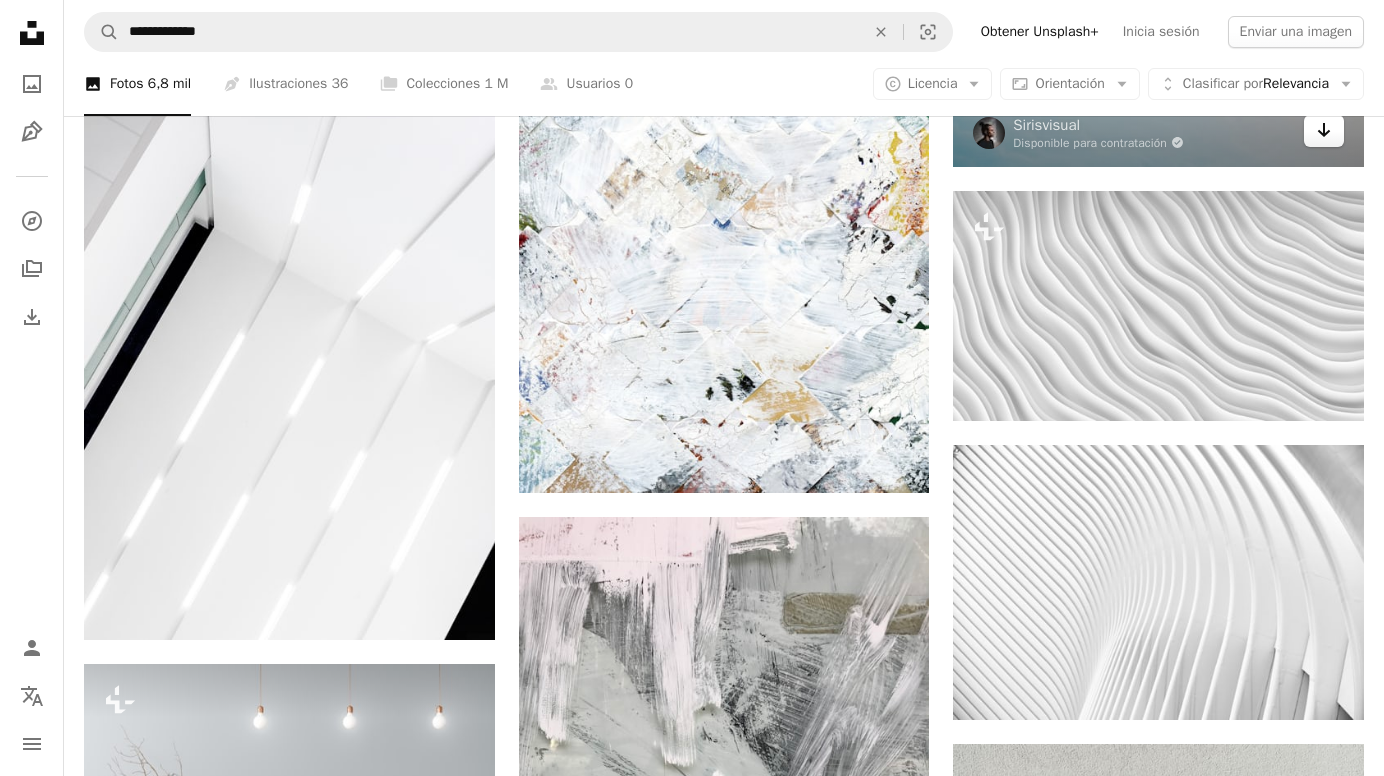 click on "Arrow pointing down" at bounding box center [1324, 131] 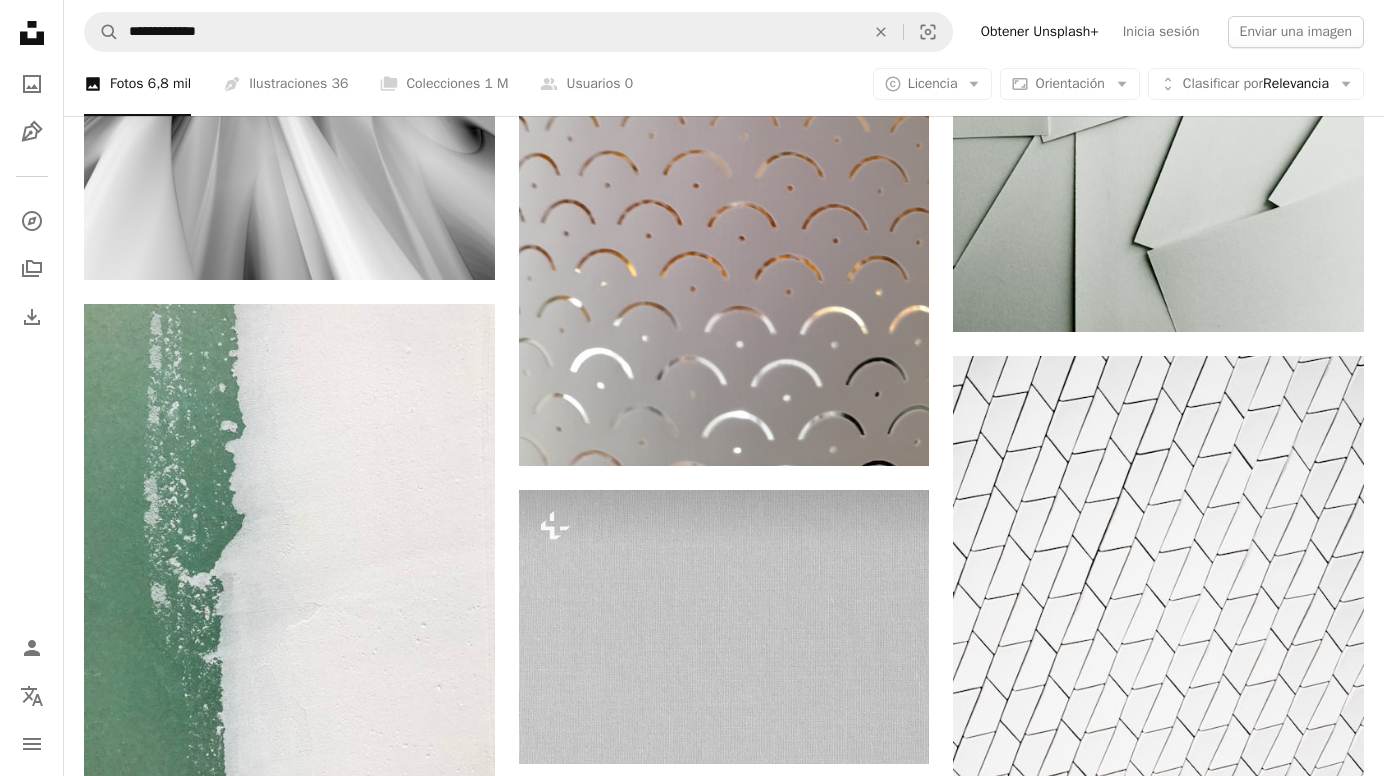 scroll, scrollTop: 24729, scrollLeft: 0, axis: vertical 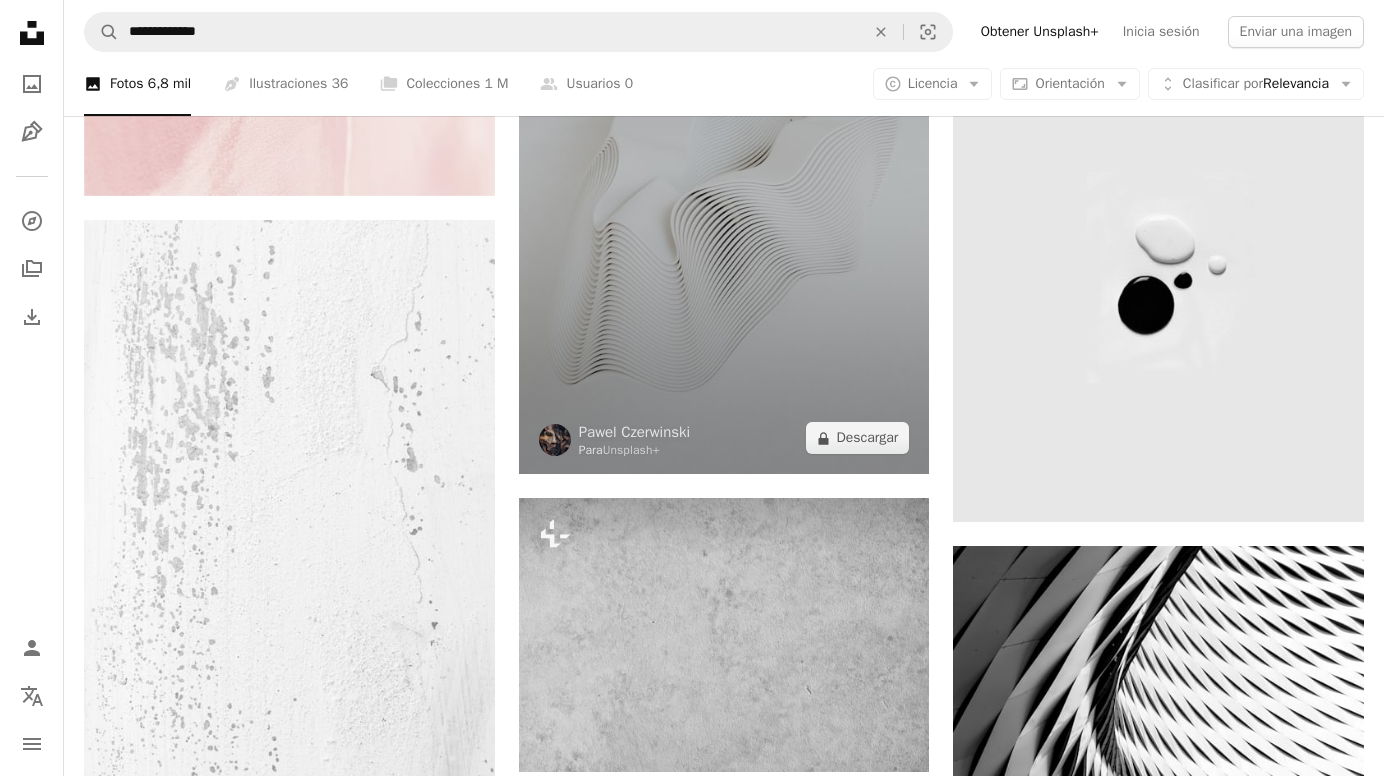 click at bounding box center [724, 166] 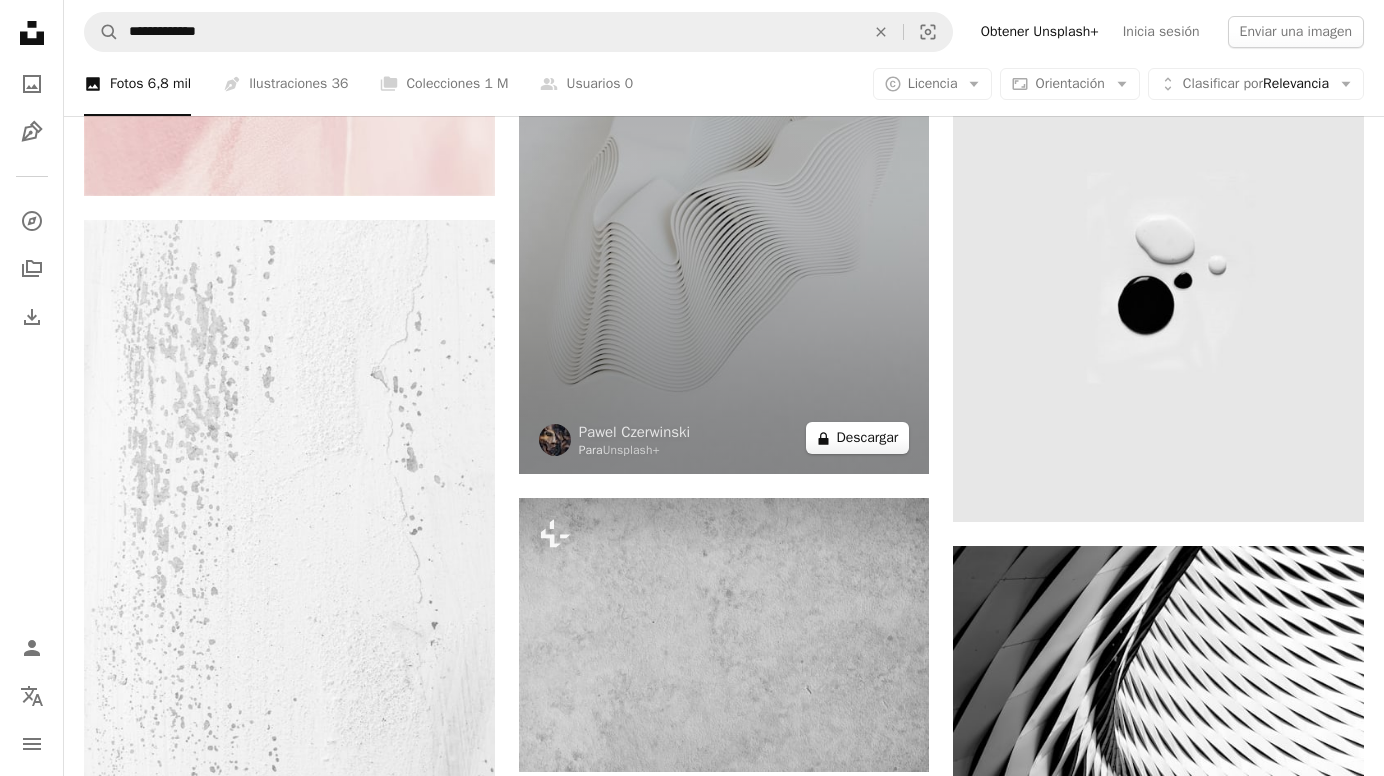 click on "A lock Descargar" at bounding box center [858, 438] 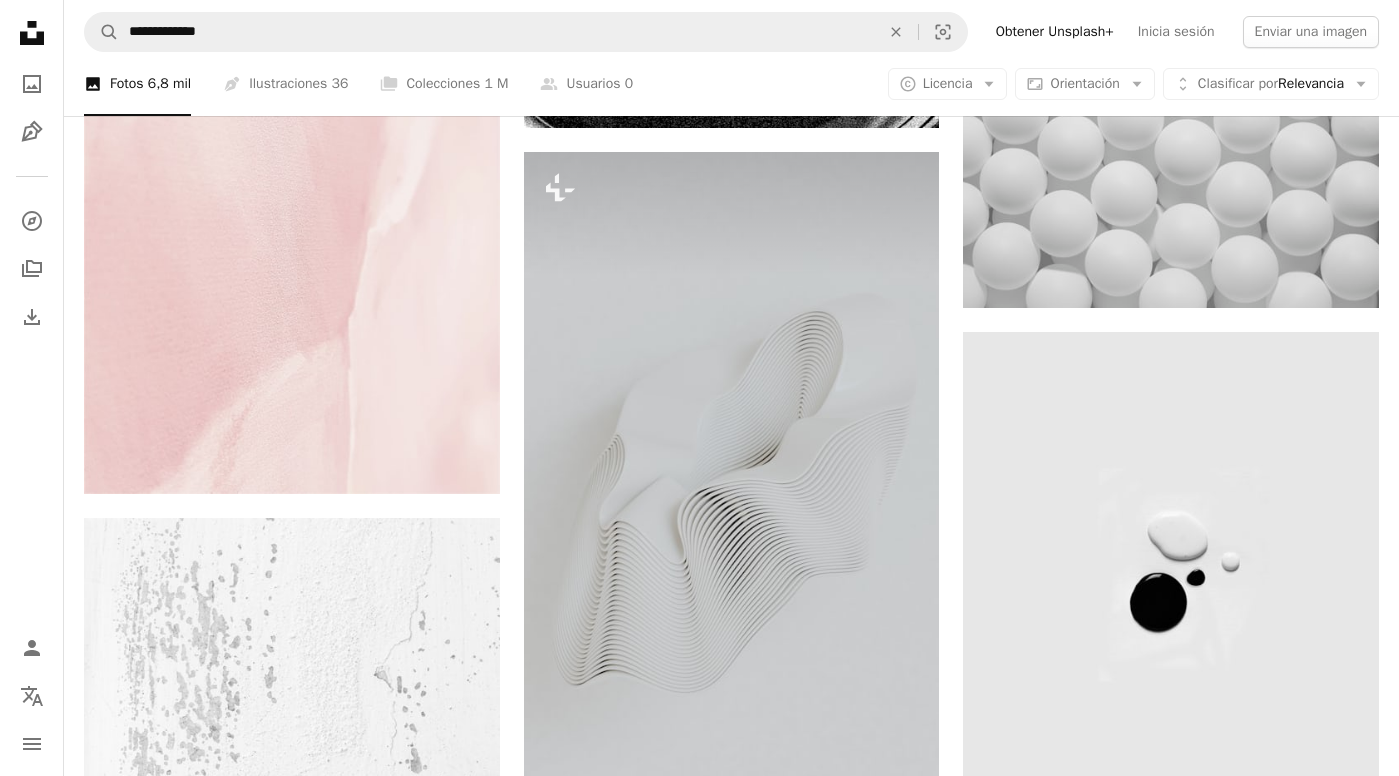 drag, startPoint x: 1362, startPoint y: 253, endPoint x: 1398, endPoint y: 434, distance: 184.5454 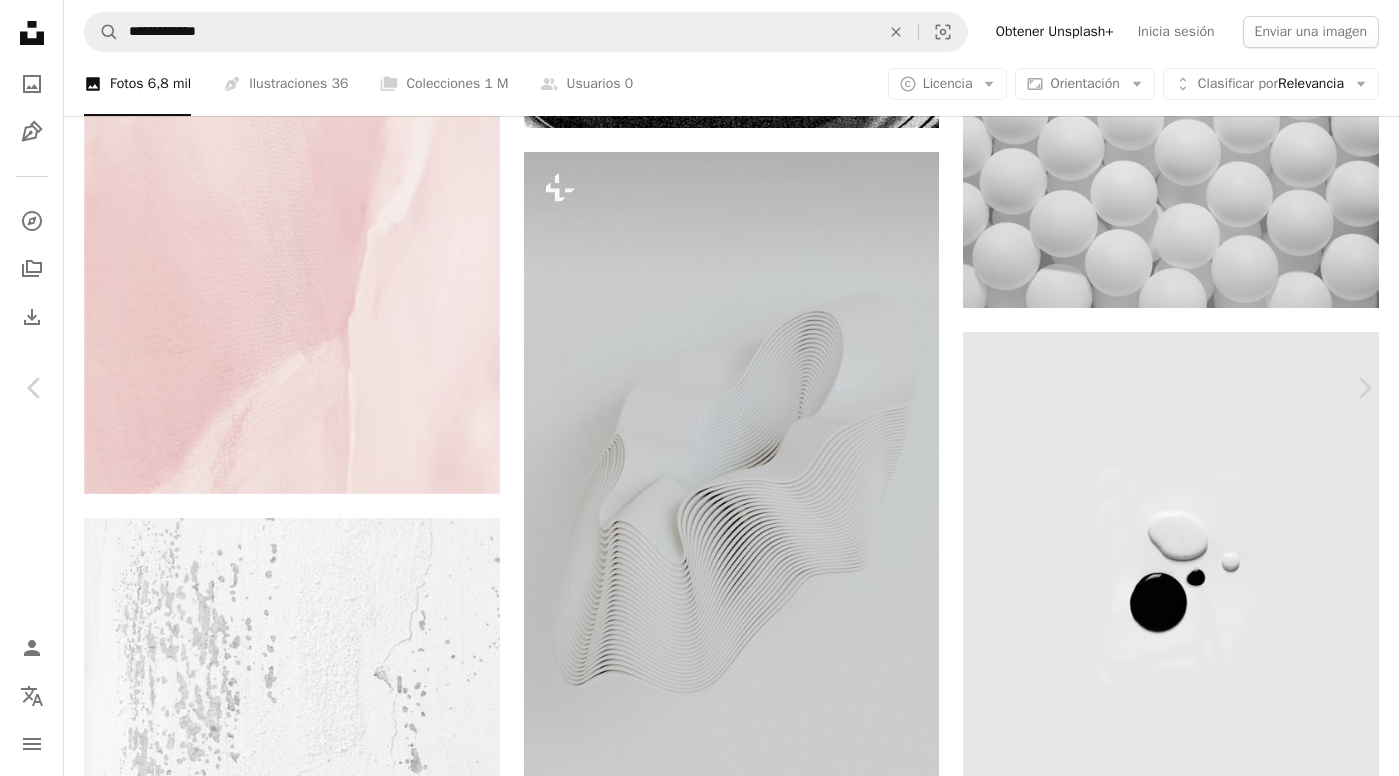 click on "[FIRST] [LAST]" at bounding box center (699, -11076) 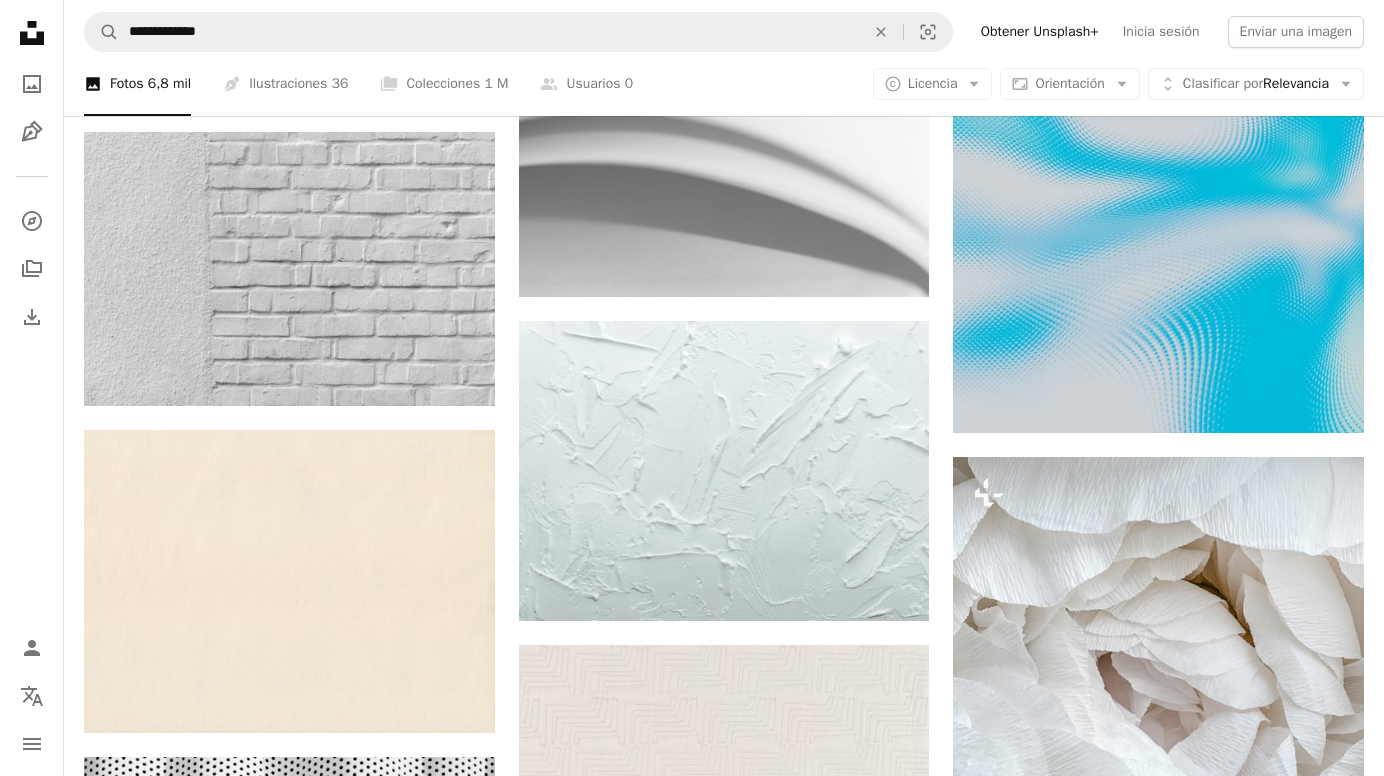 scroll, scrollTop: 27343, scrollLeft: 0, axis: vertical 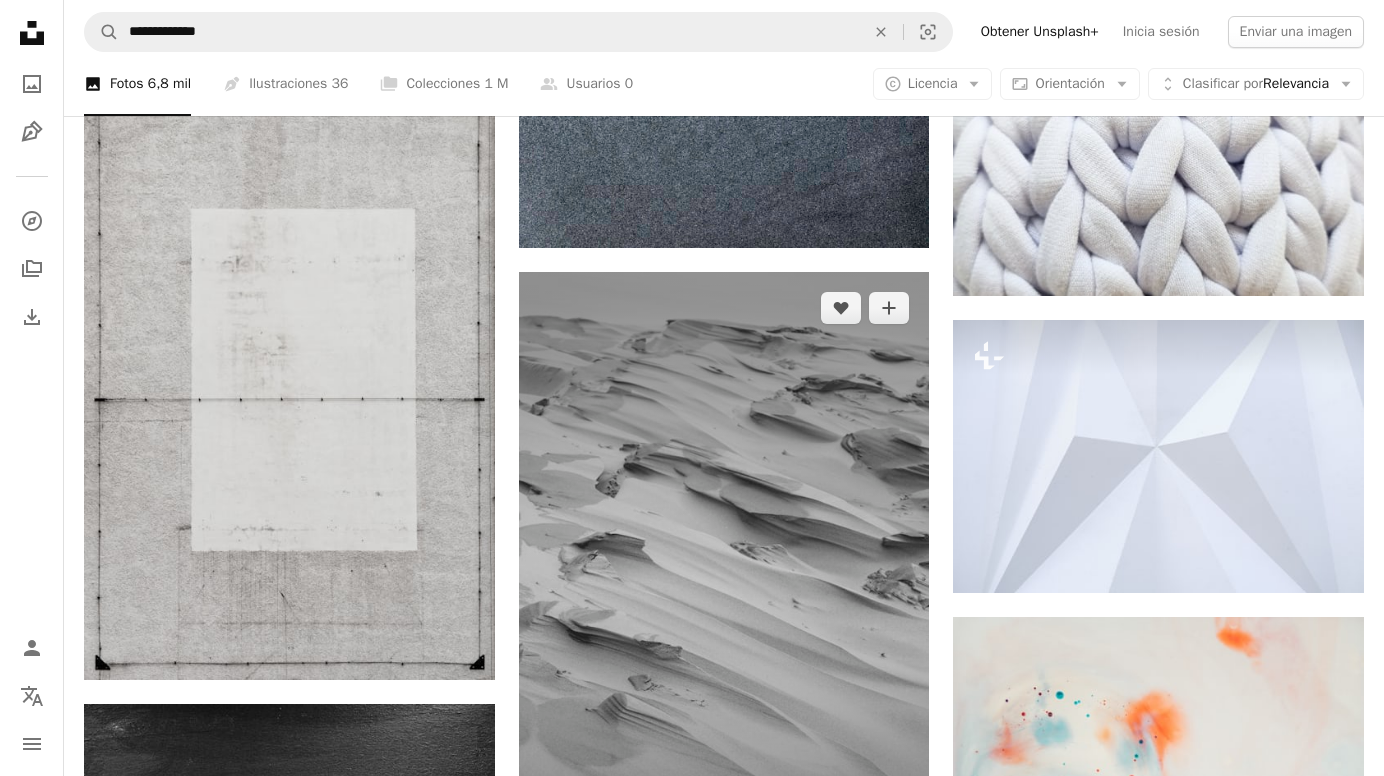 click at bounding box center [724, 580] 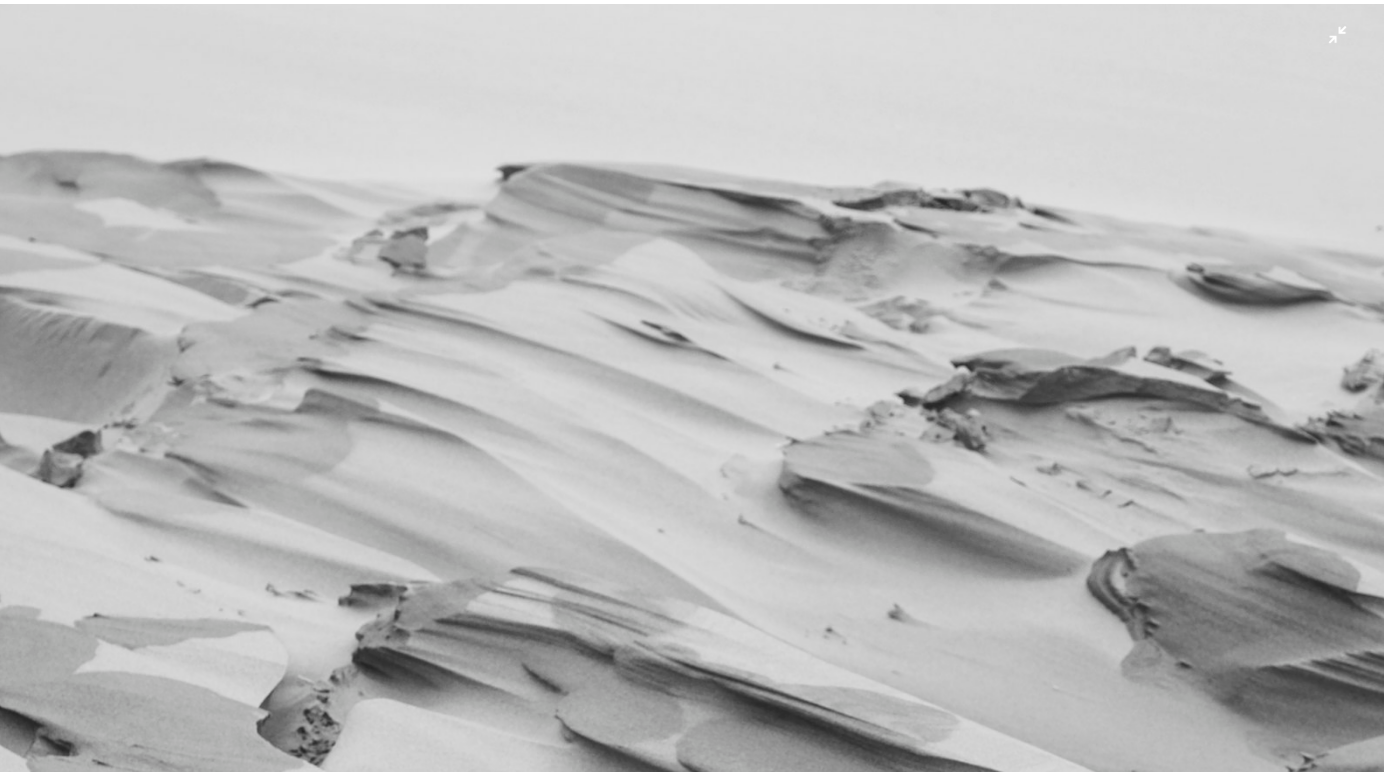 scroll, scrollTop: 651, scrollLeft: 0, axis: vertical 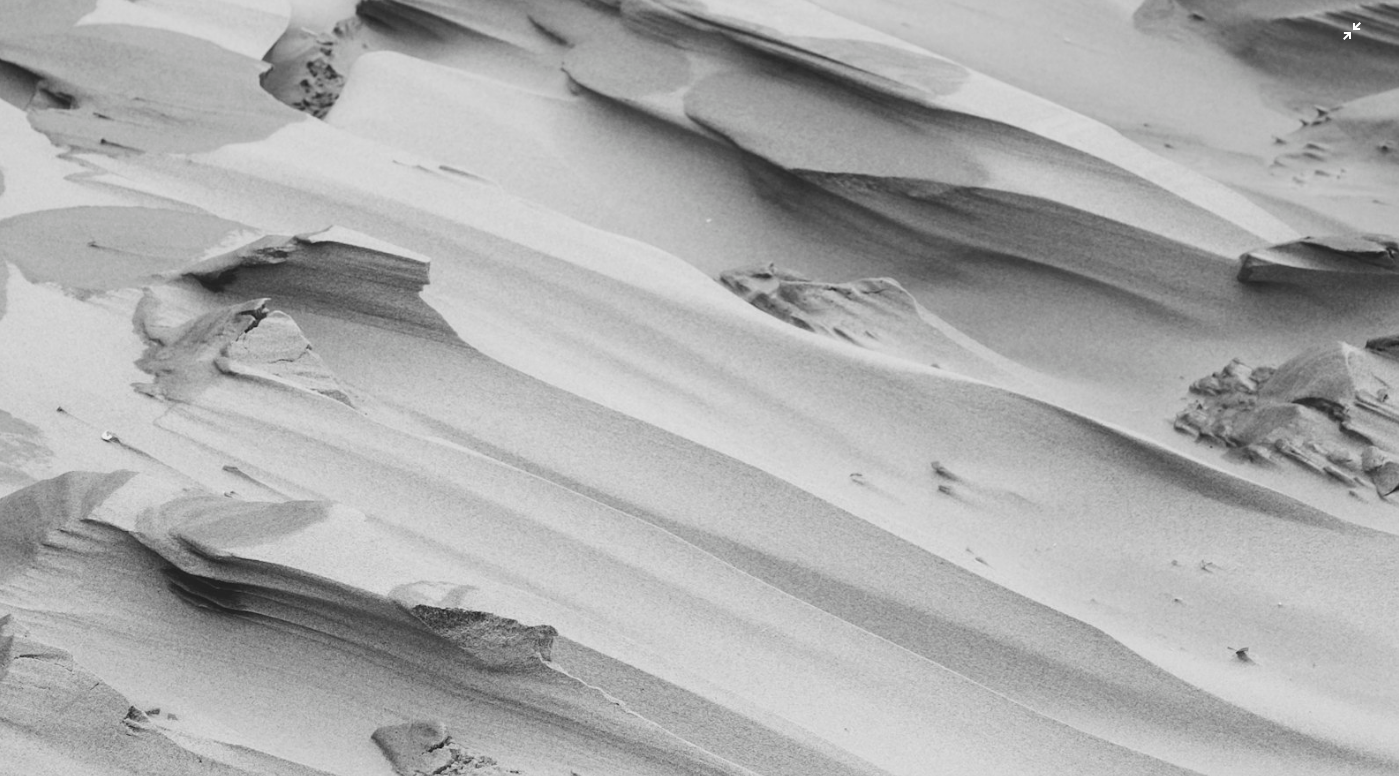 click at bounding box center (699, 399) 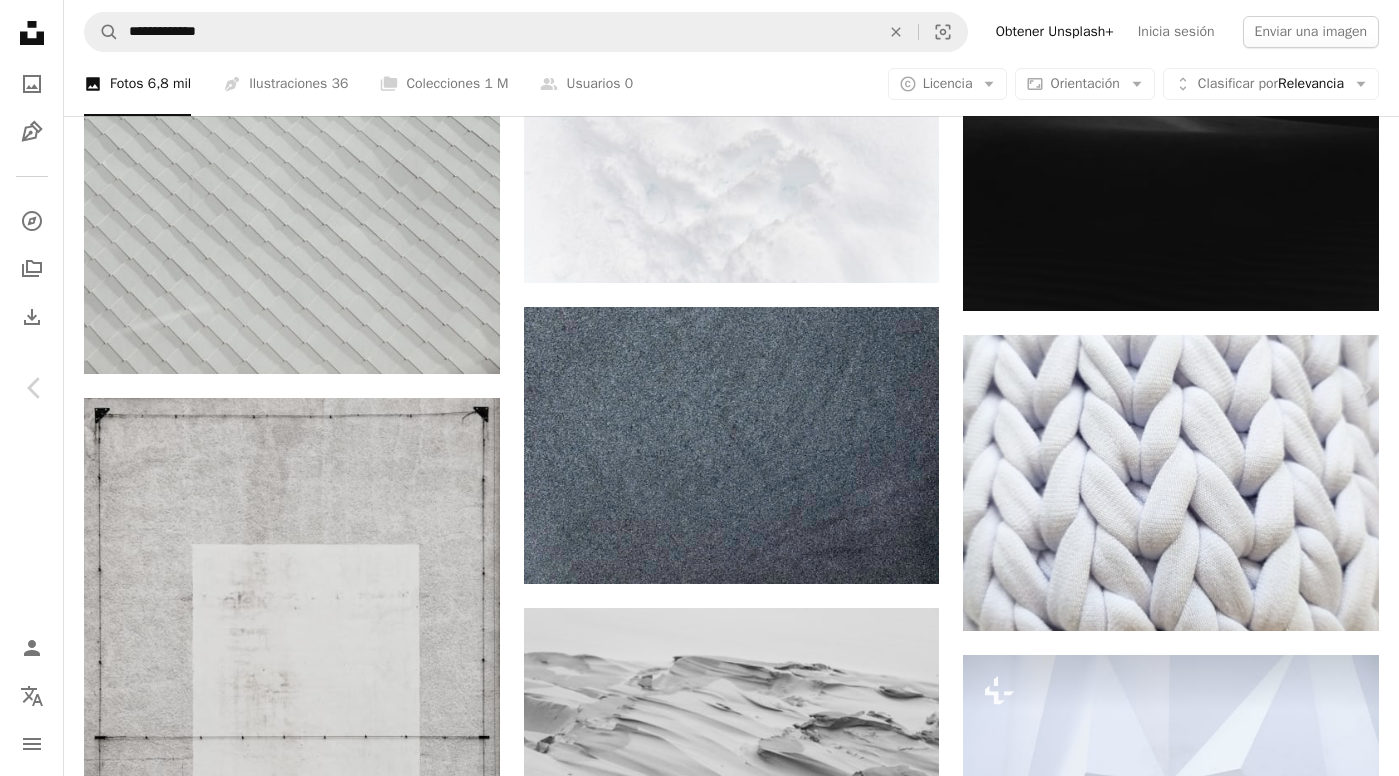 click on "Descargar gratis" at bounding box center [1197, 6738] 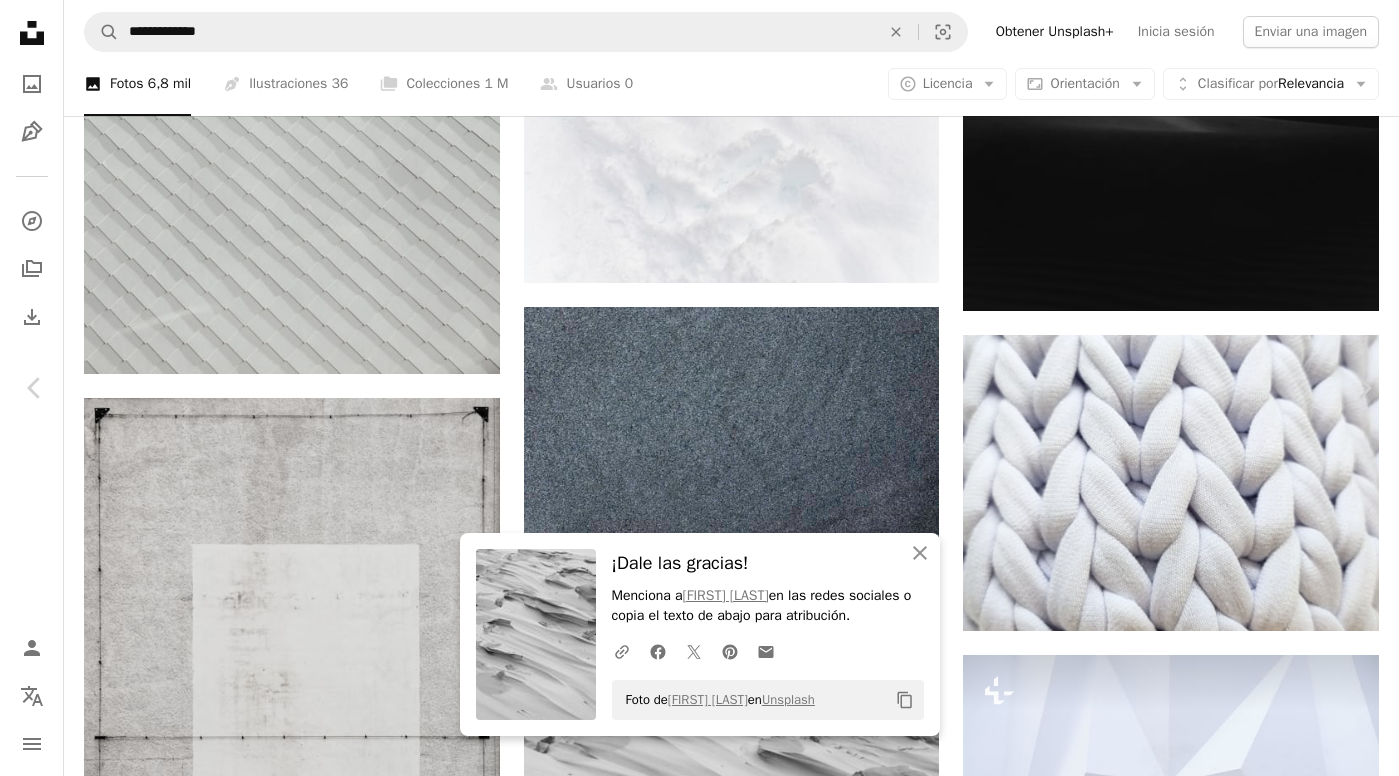 click on "[FIRST] [LAST], [CITY], [COUNTRY]" at bounding box center (699, 7079) 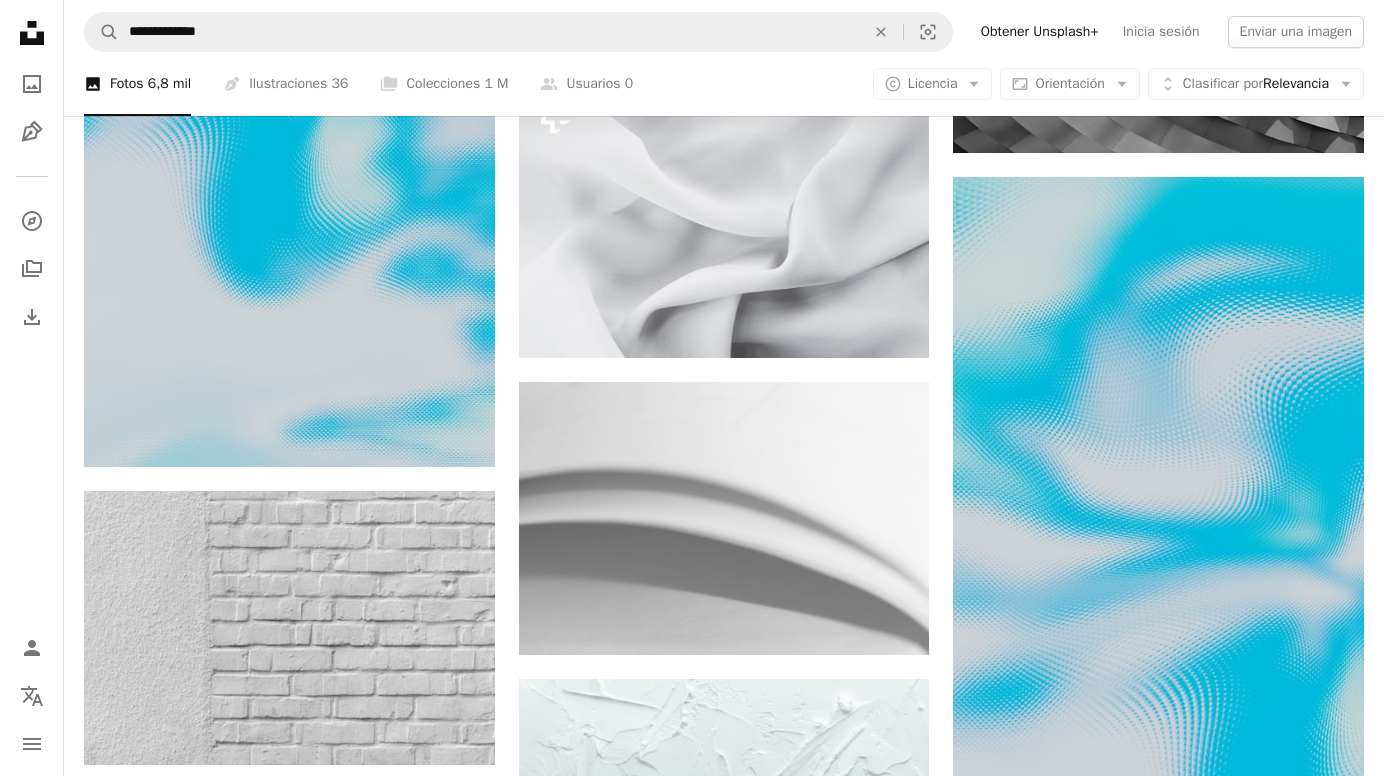 scroll, scrollTop: 25677, scrollLeft: 0, axis: vertical 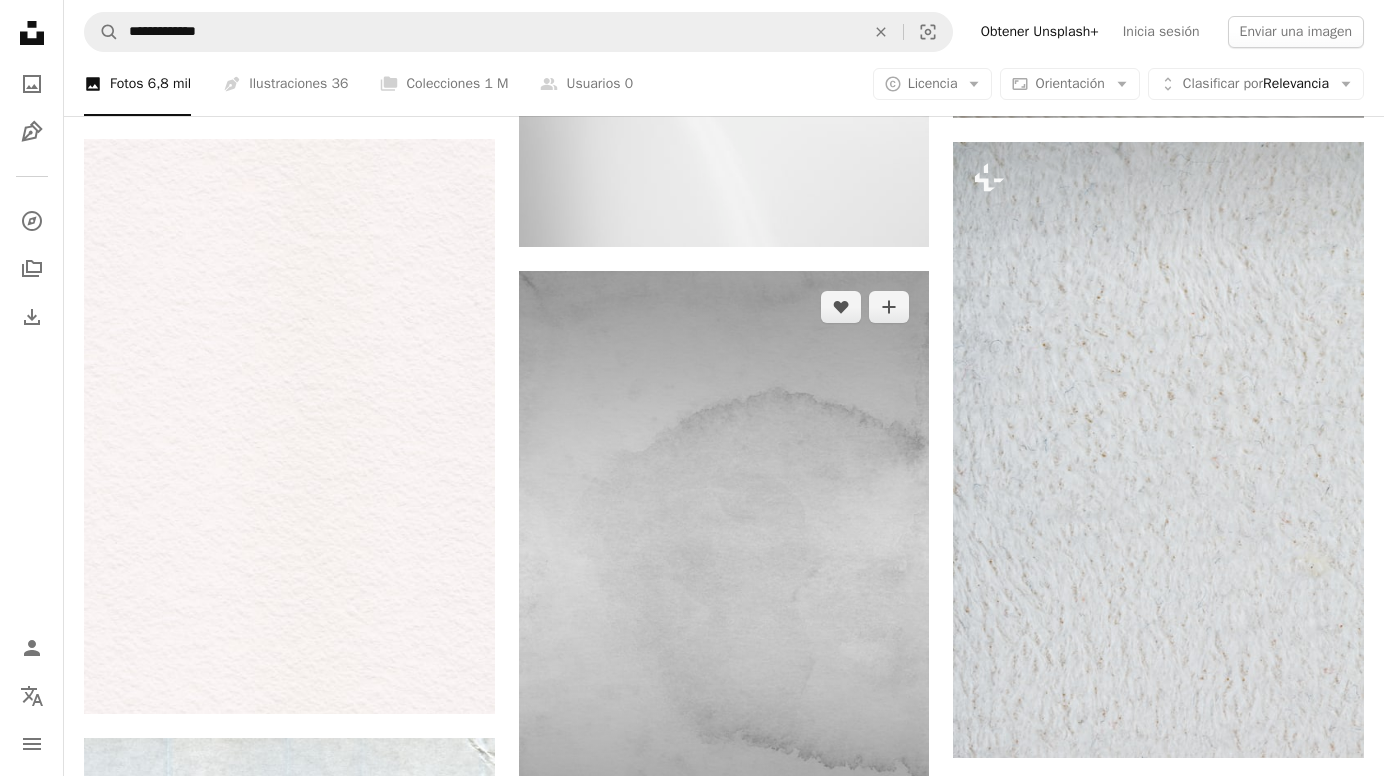 click at bounding box center [724, 569] 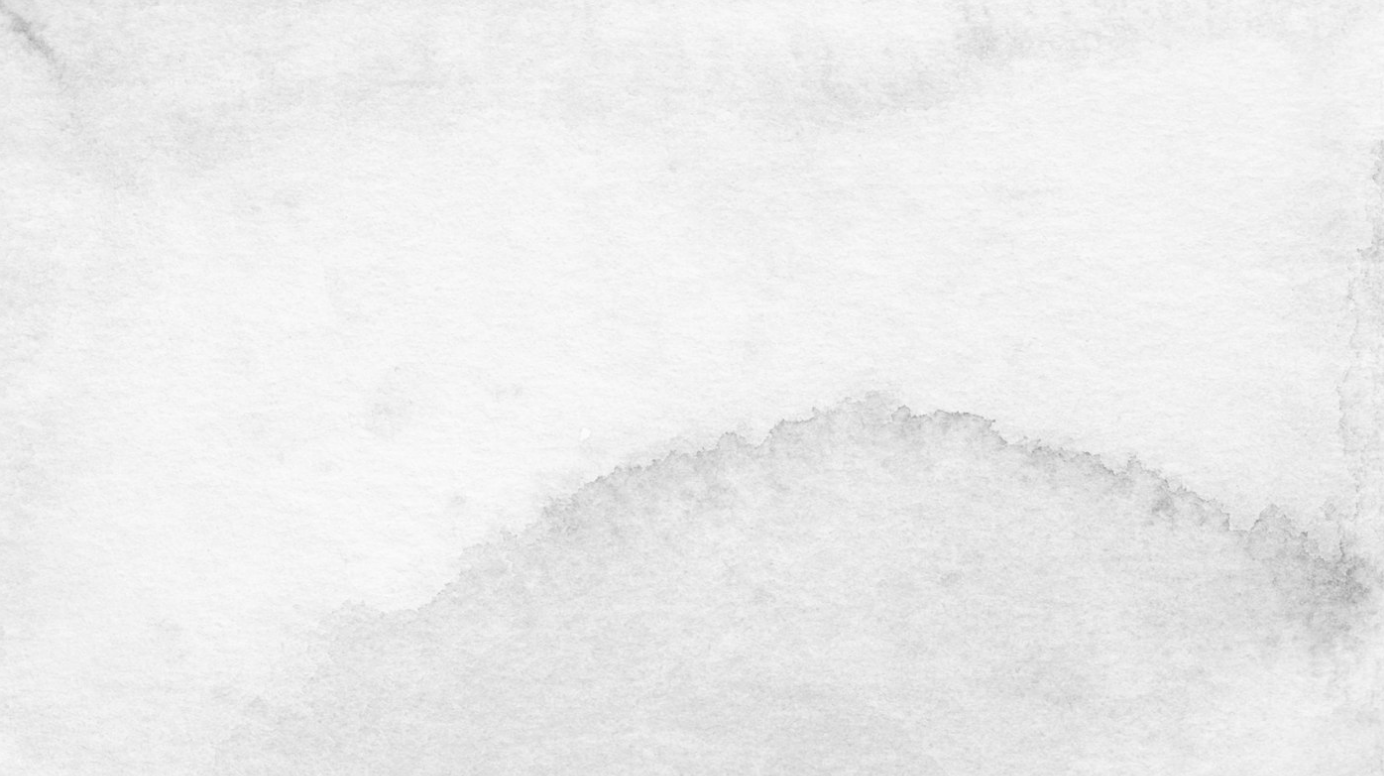 click at bounding box center [692, 1007] 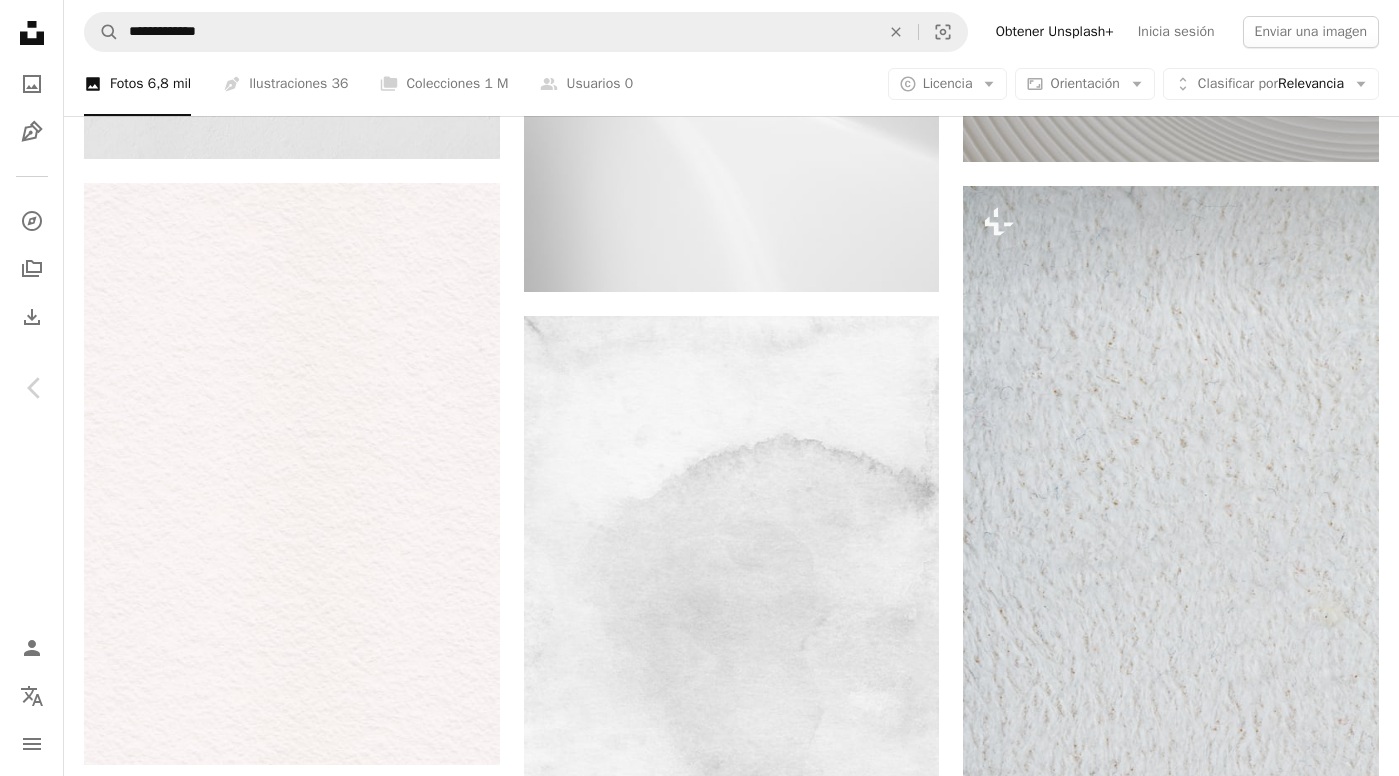 click on "Zoom in" at bounding box center (692, 73090) 